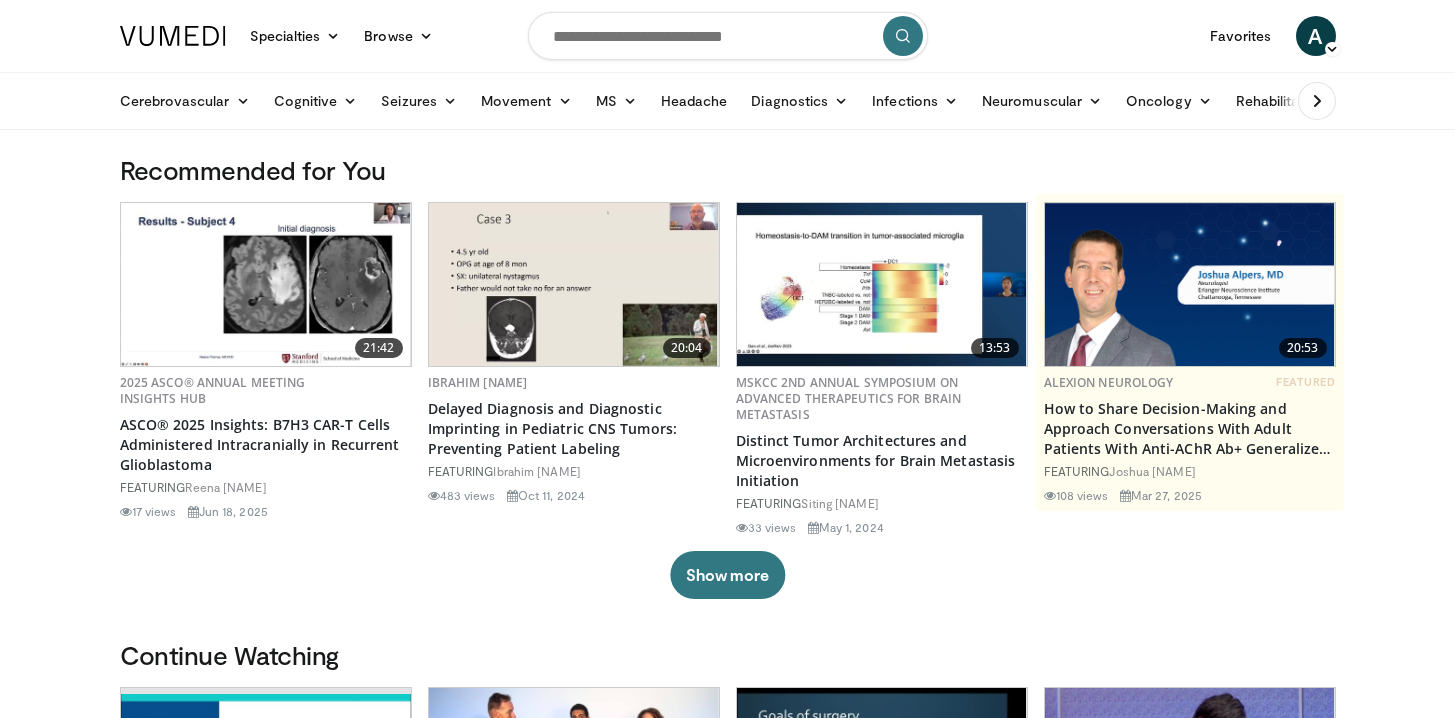 scroll, scrollTop: 0, scrollLeft: 0, axis: both 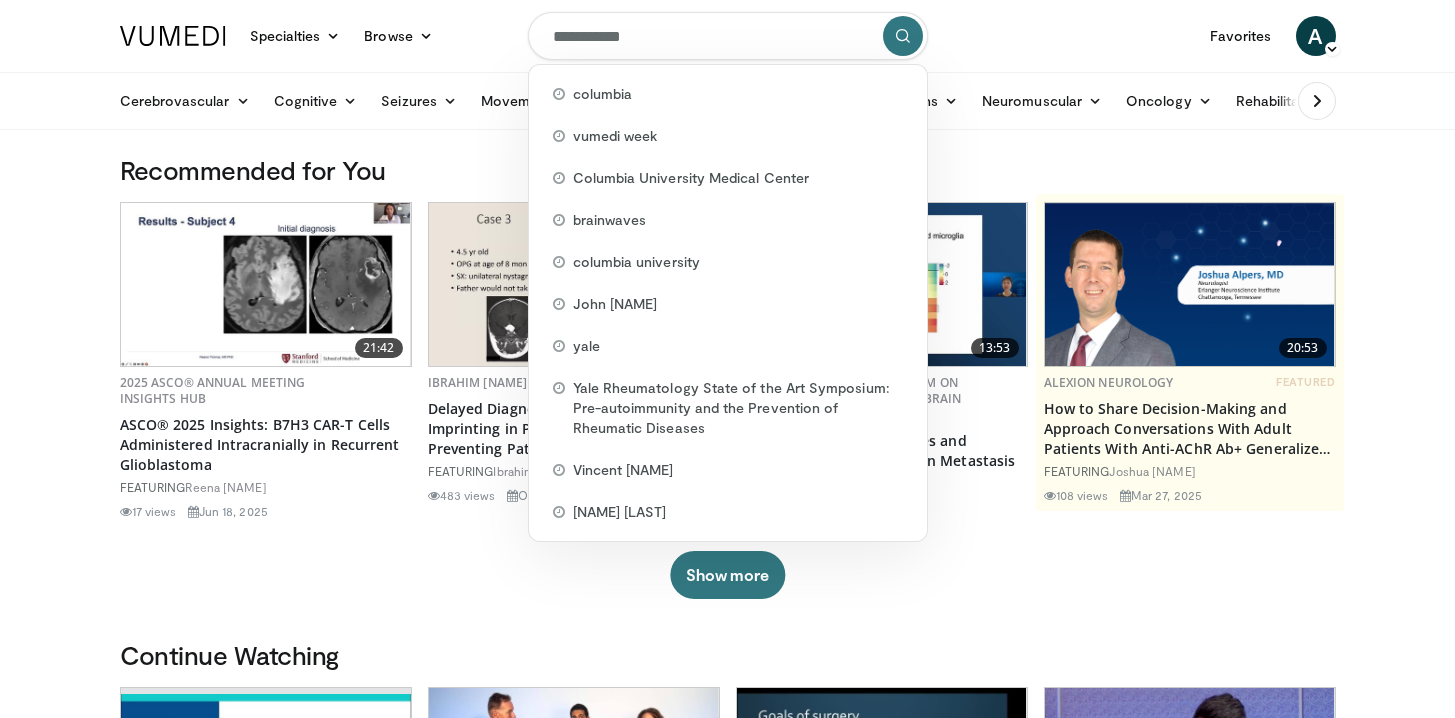 type on "**********" 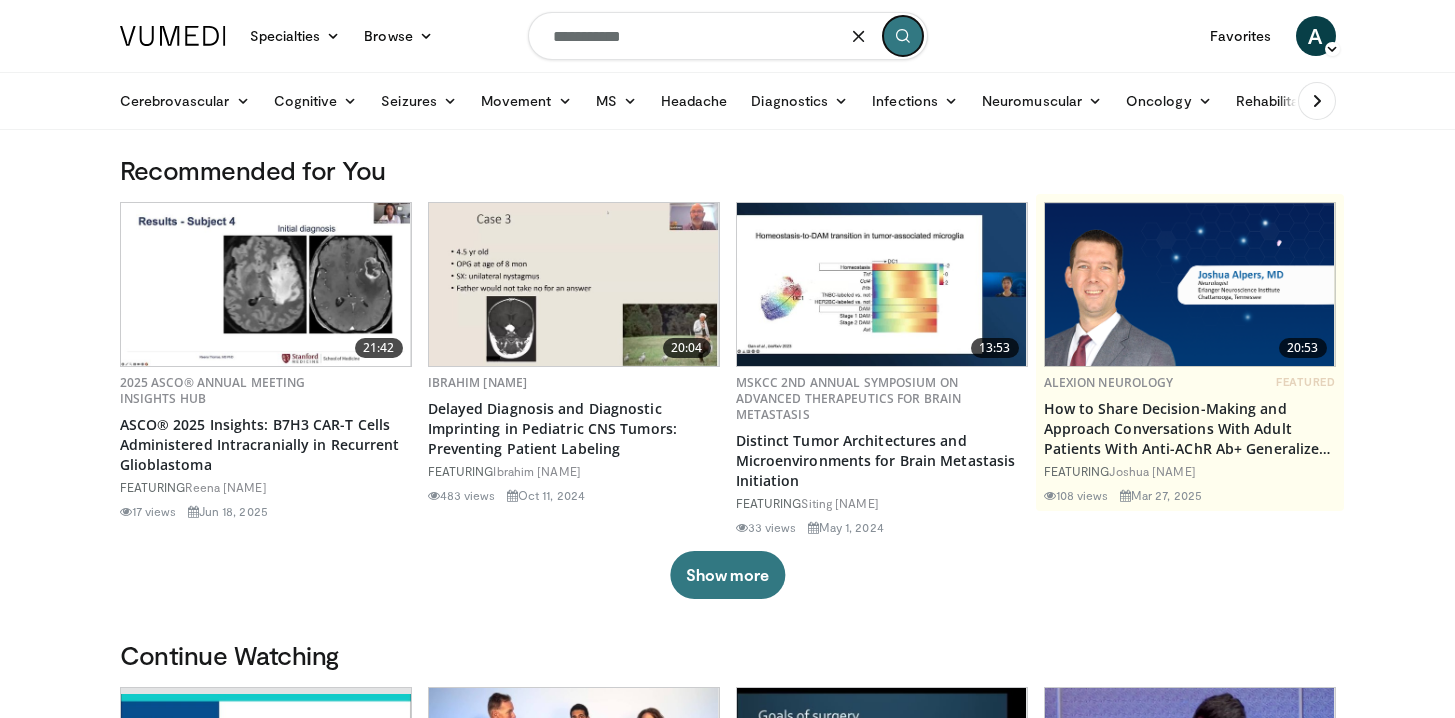 click at bounding box center [903, 36] 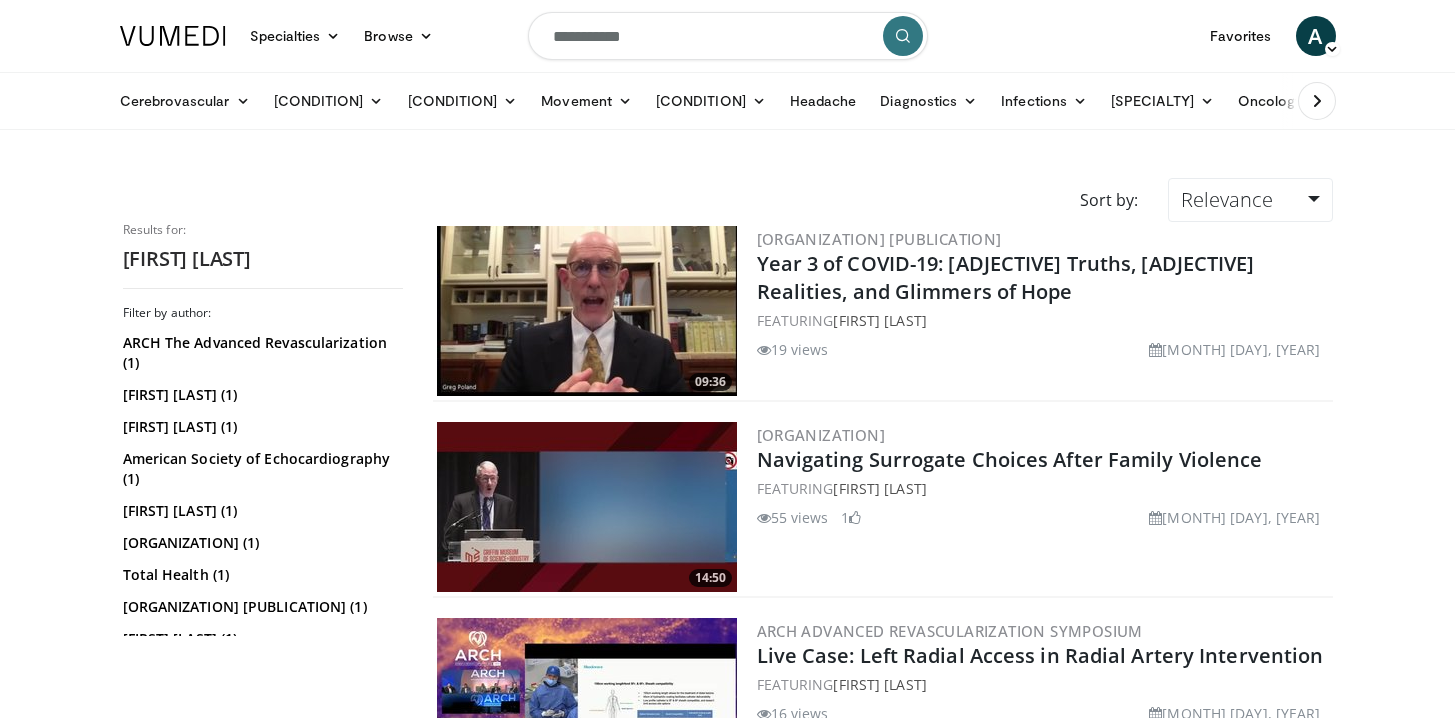 scroll, scrollTop: 0, scrollLeft: 0, axis: both 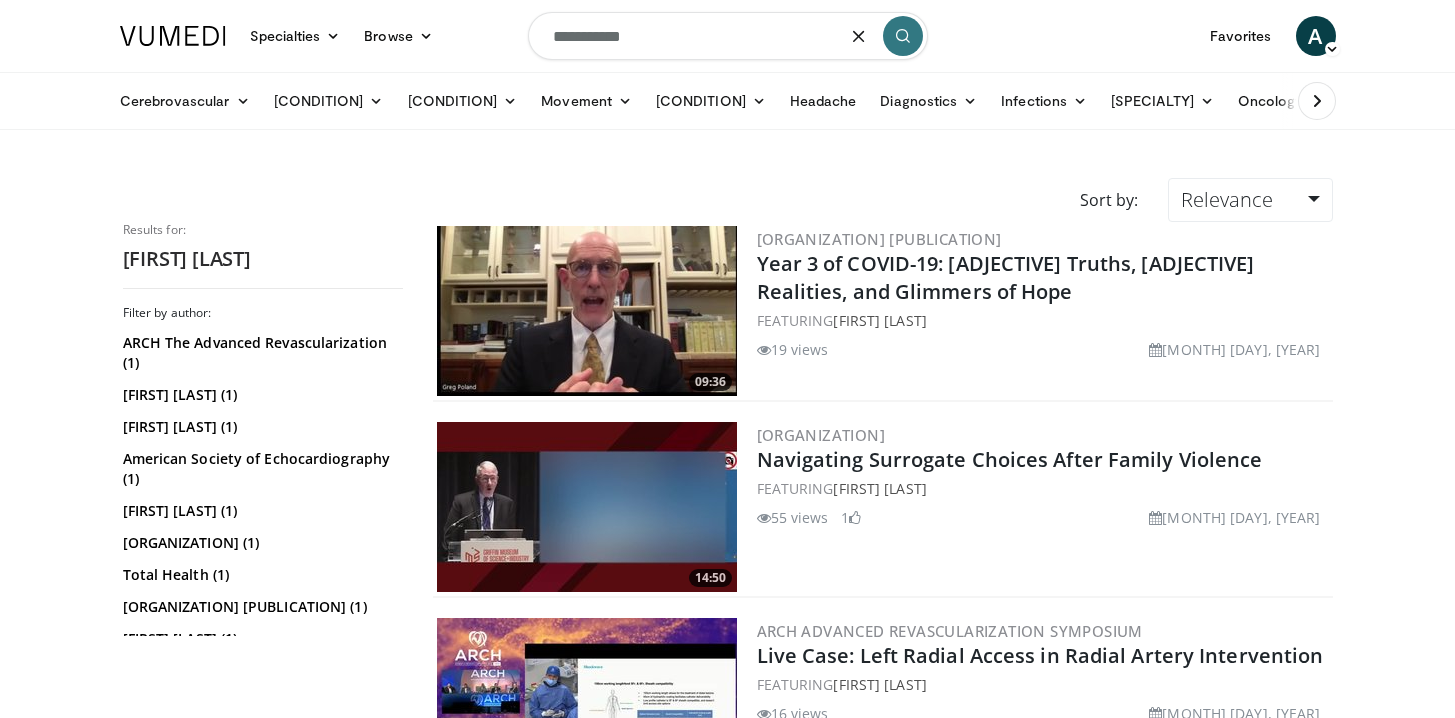 click on "**********" at bounding box center (728, 36) 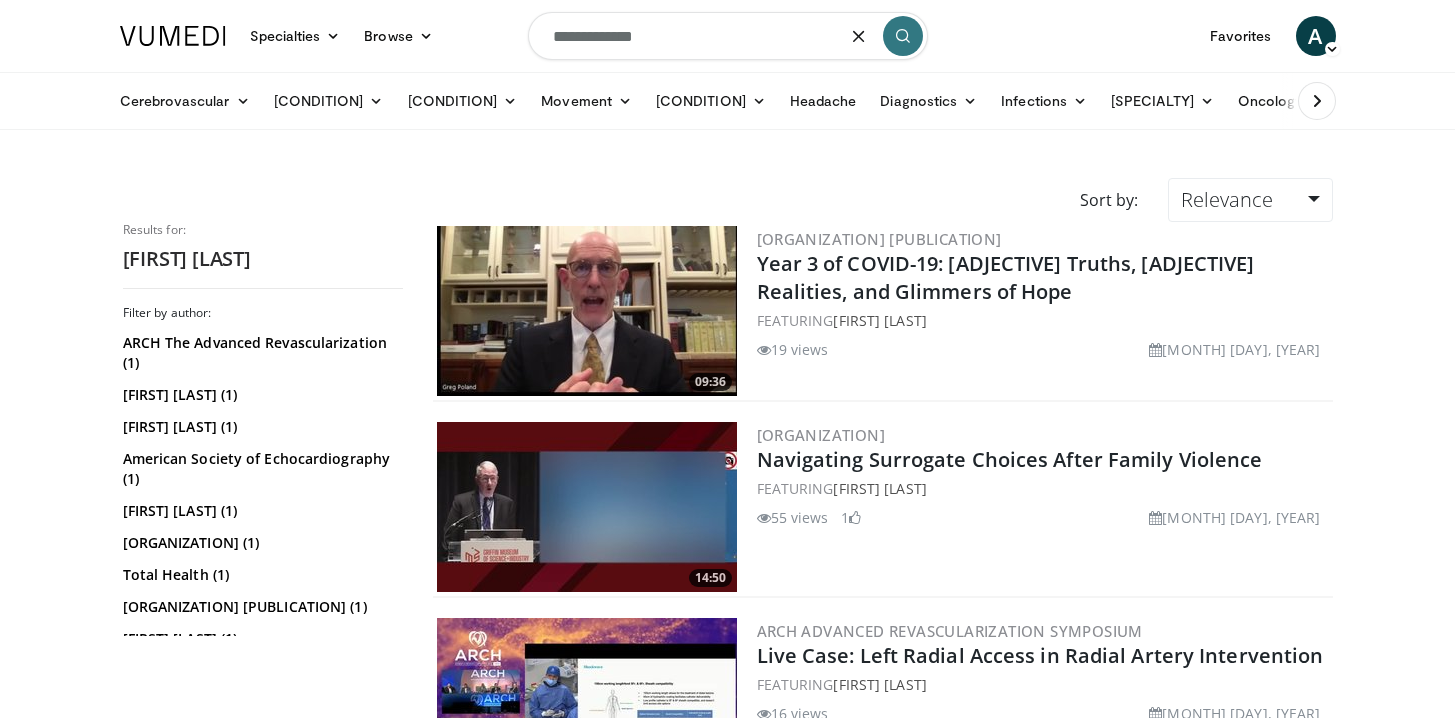 type on "**********" 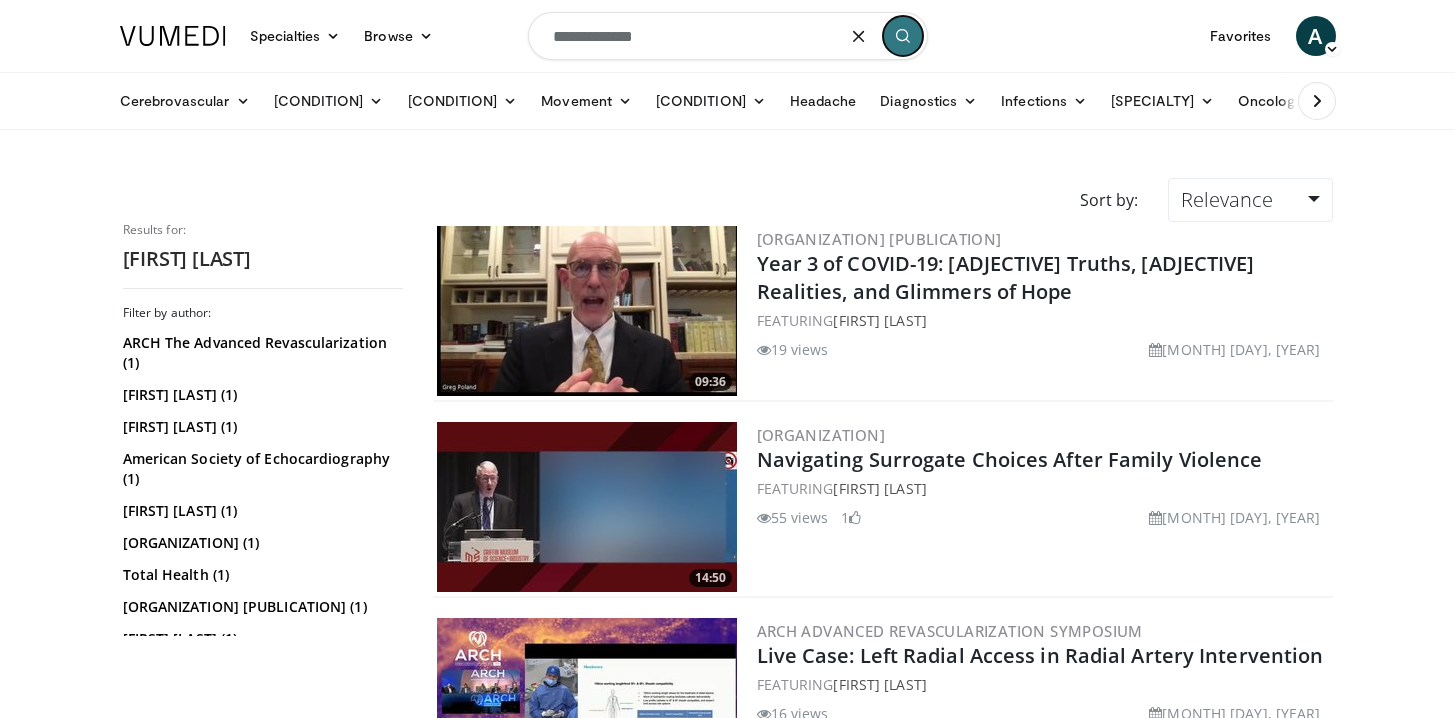 click at bounding box center [903, 36] 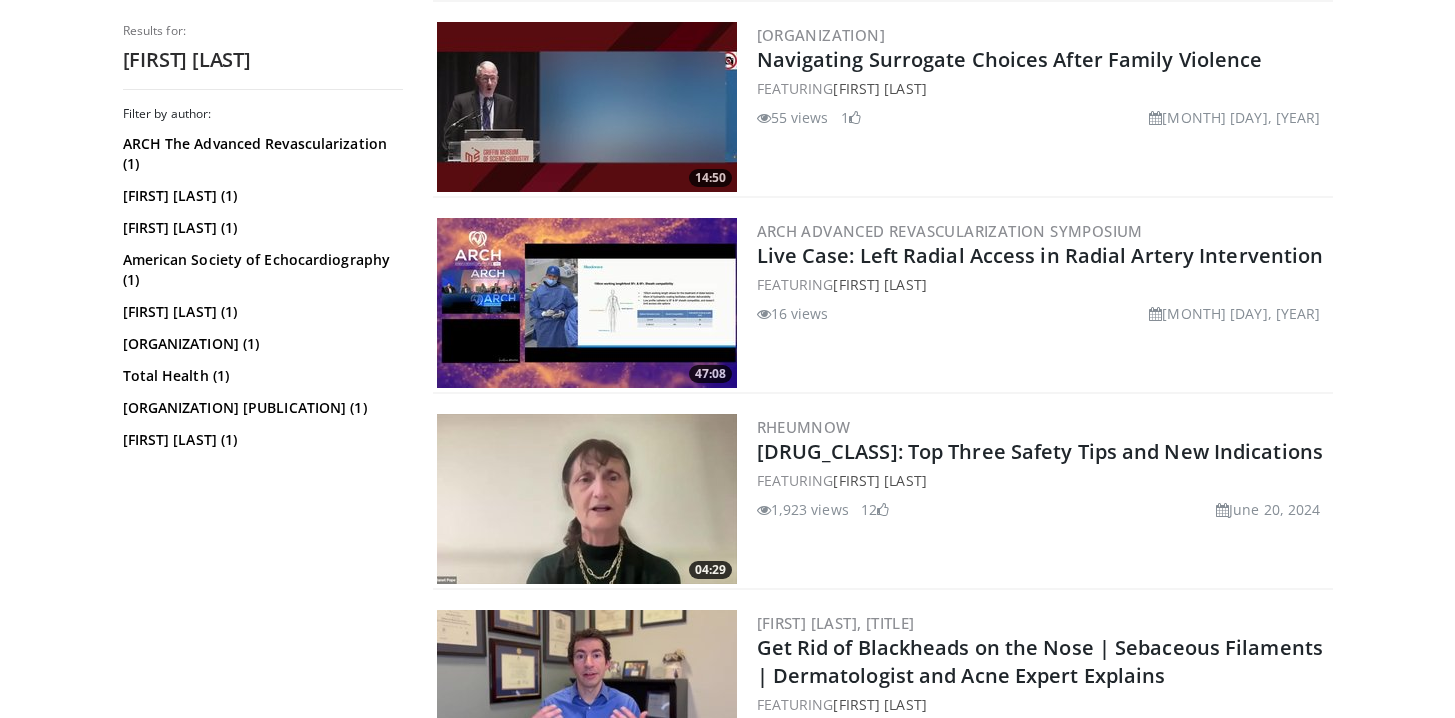 scroll, scrollTop: 402, scrollLeft: 0, axis: vertical 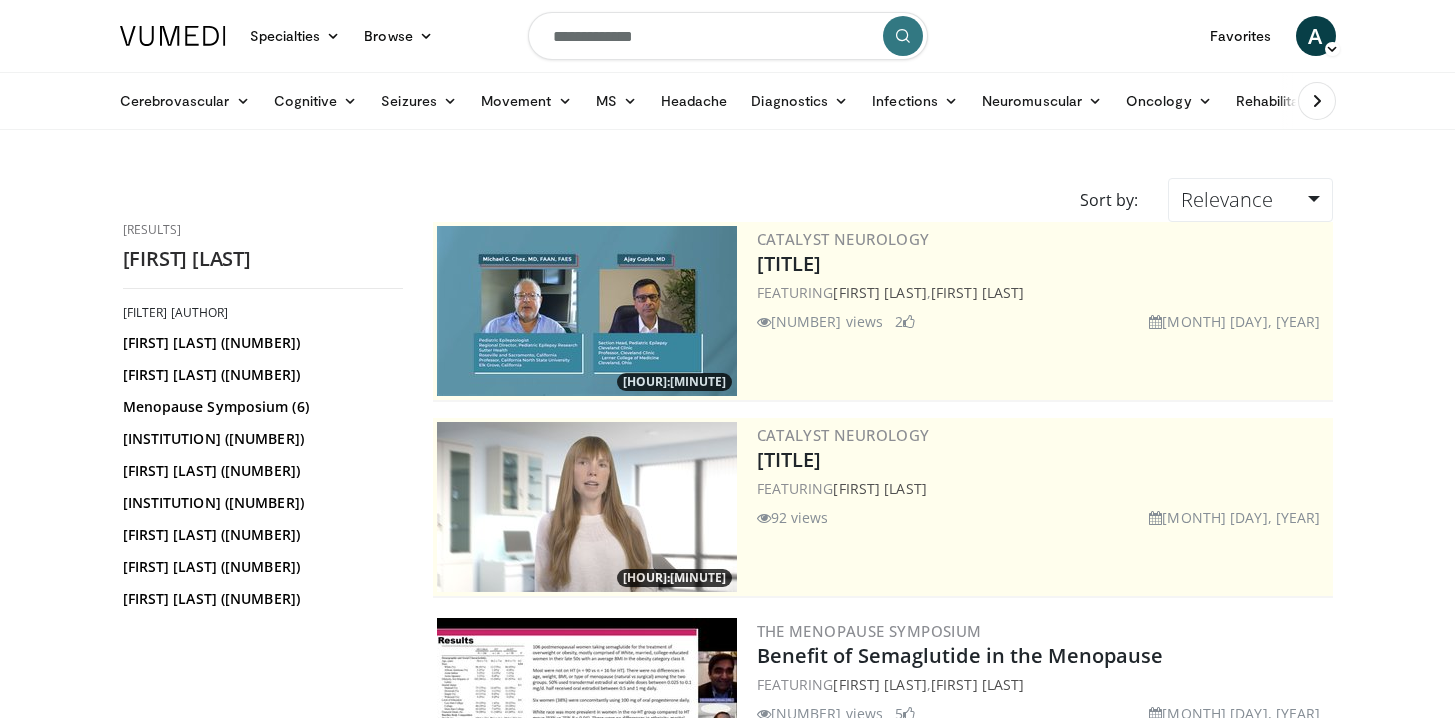 click on "**********" at bounding box center [728, 36] 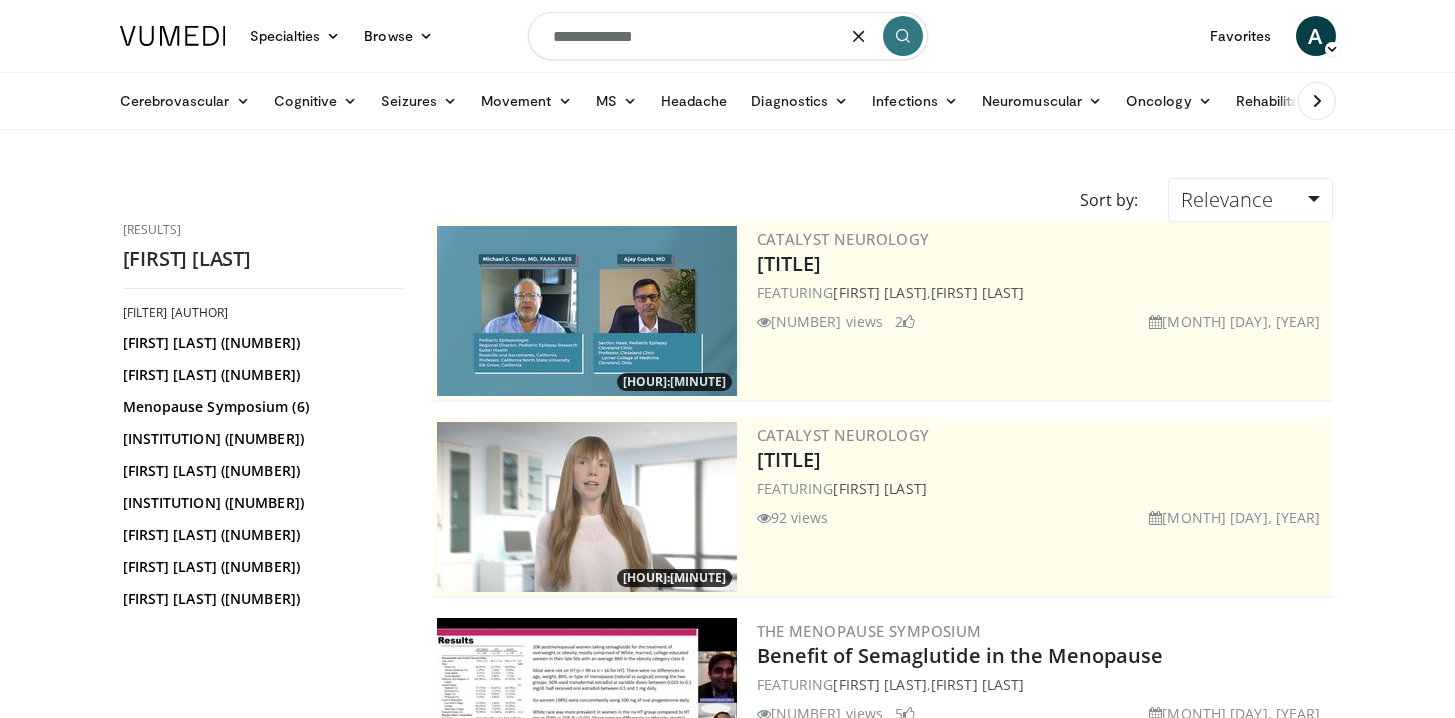 click on "**********" at bounding box center [728, 36] 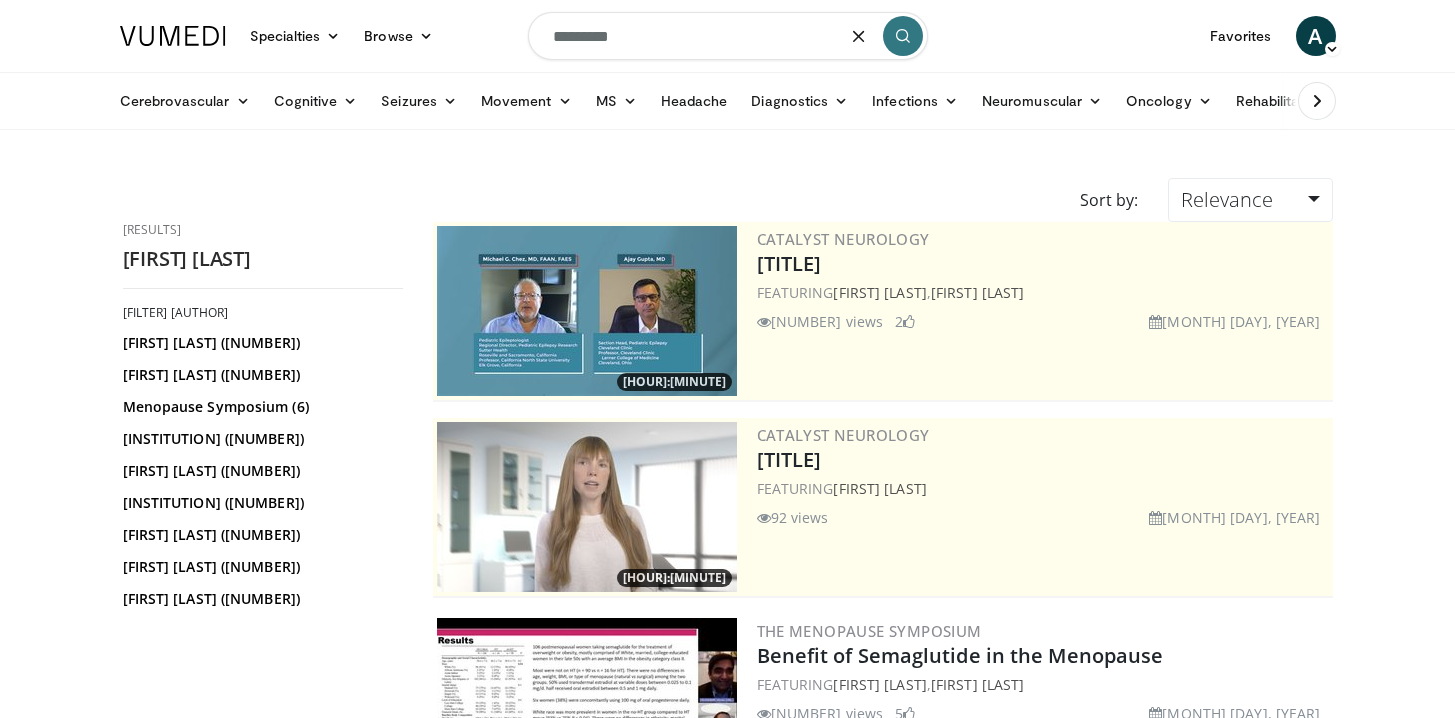 type on "*********" 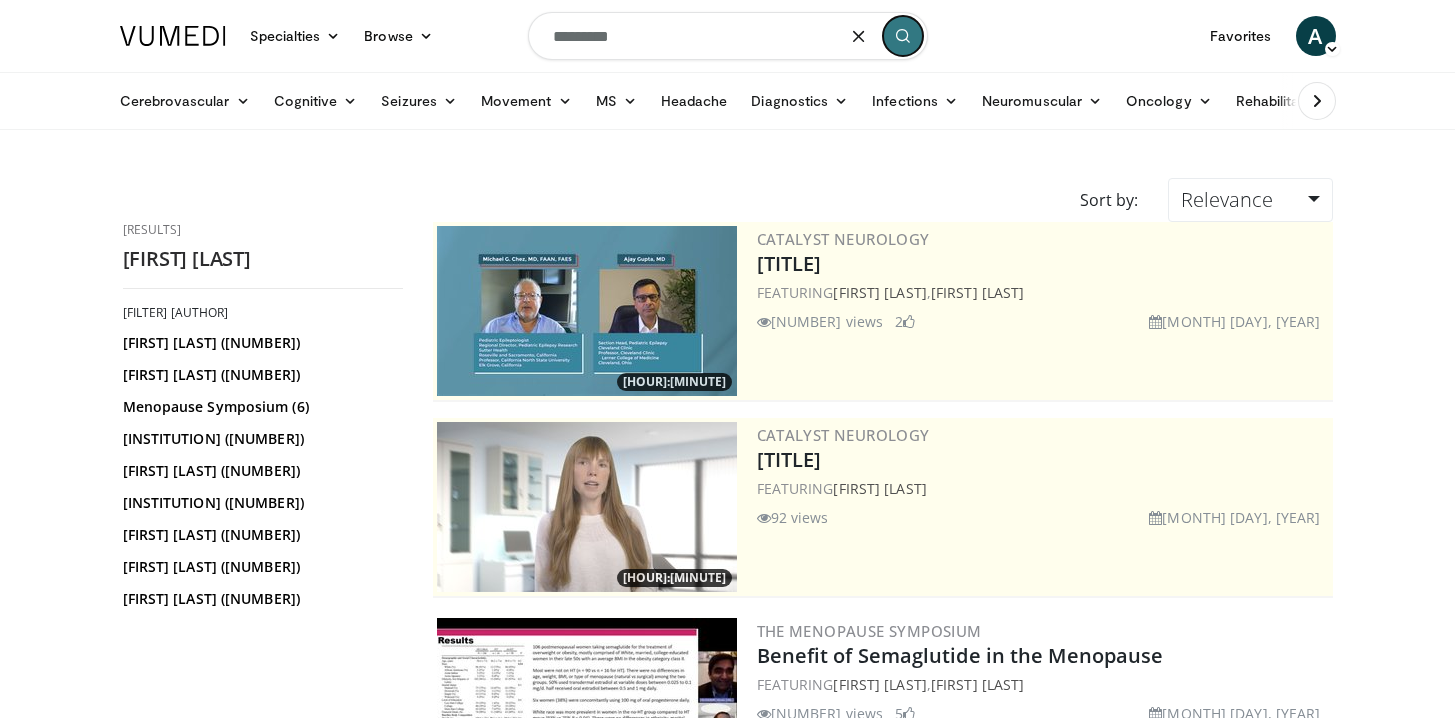 click at bounding box center [903, 36] 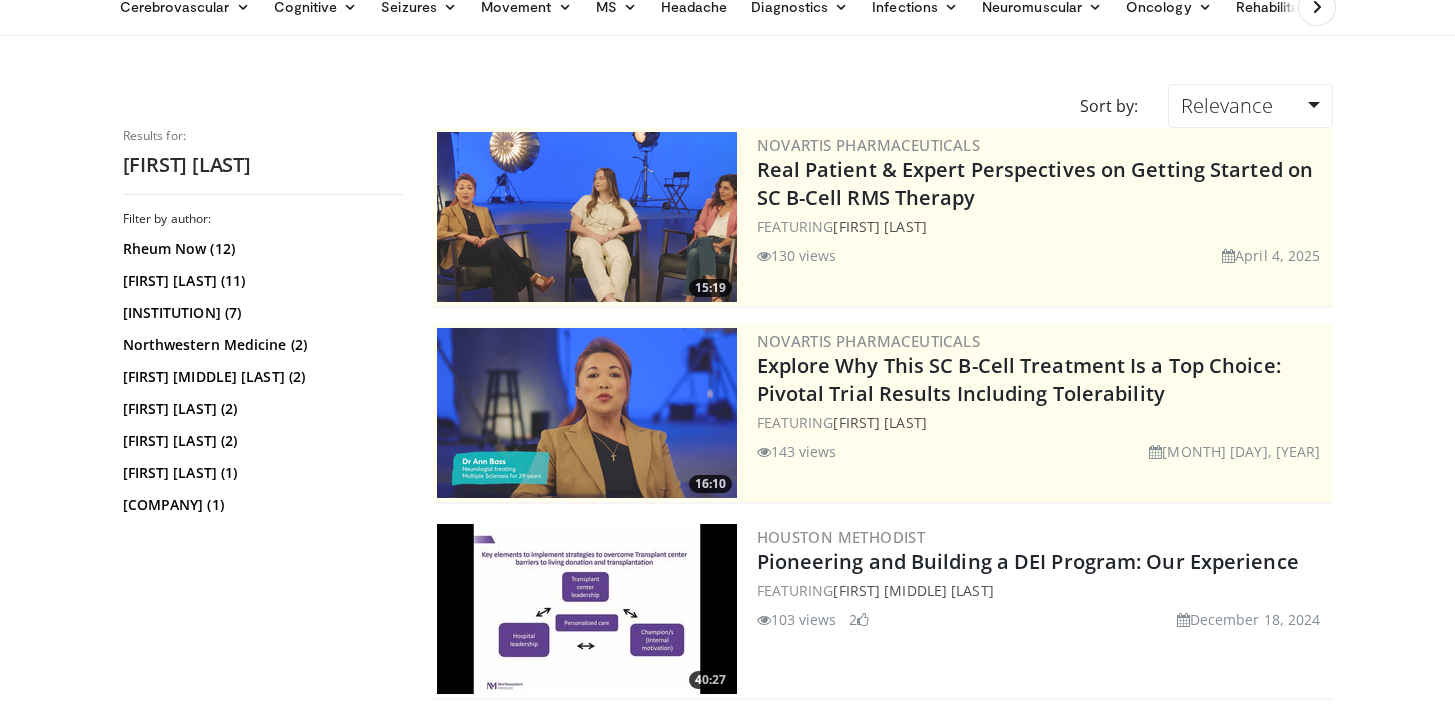 scroll, scrollTop: 0, scrollLeft: 0, axis: both 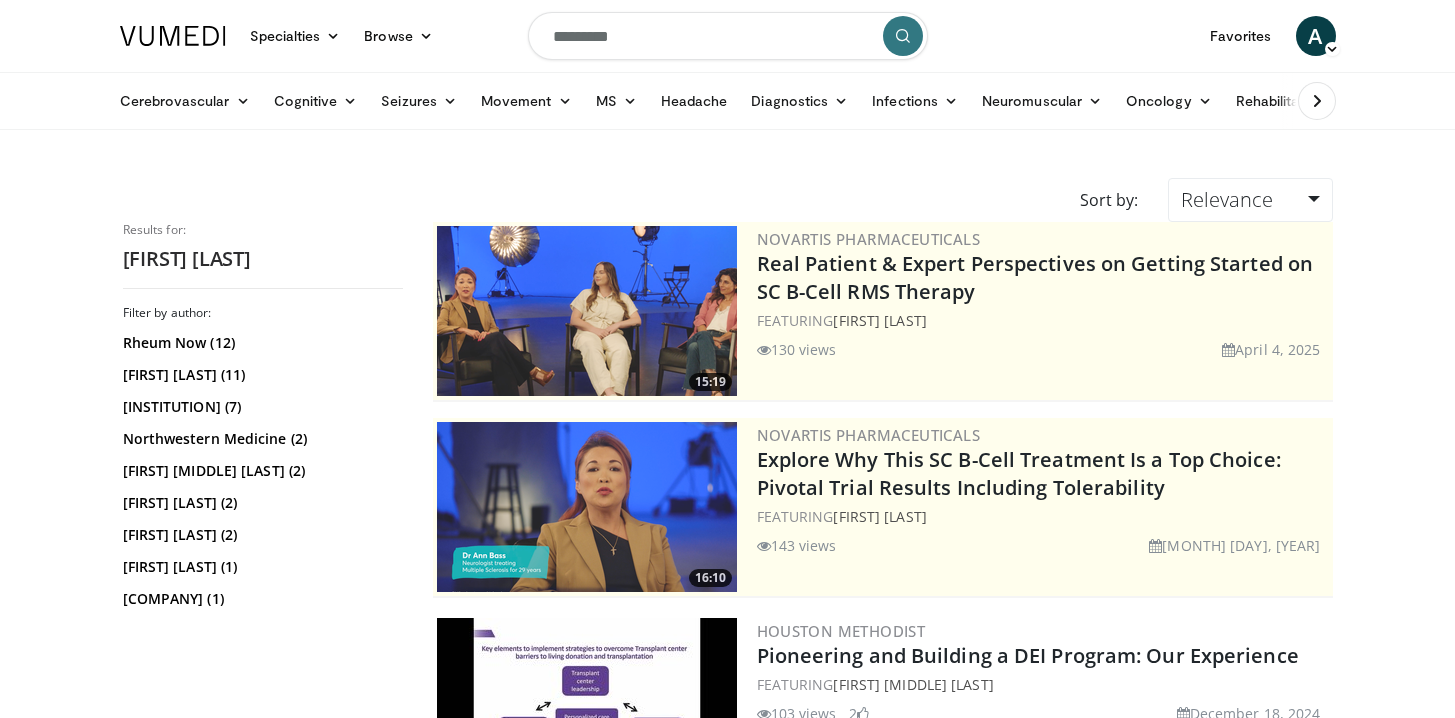 click on "*********" at bounding box center [728, 36] 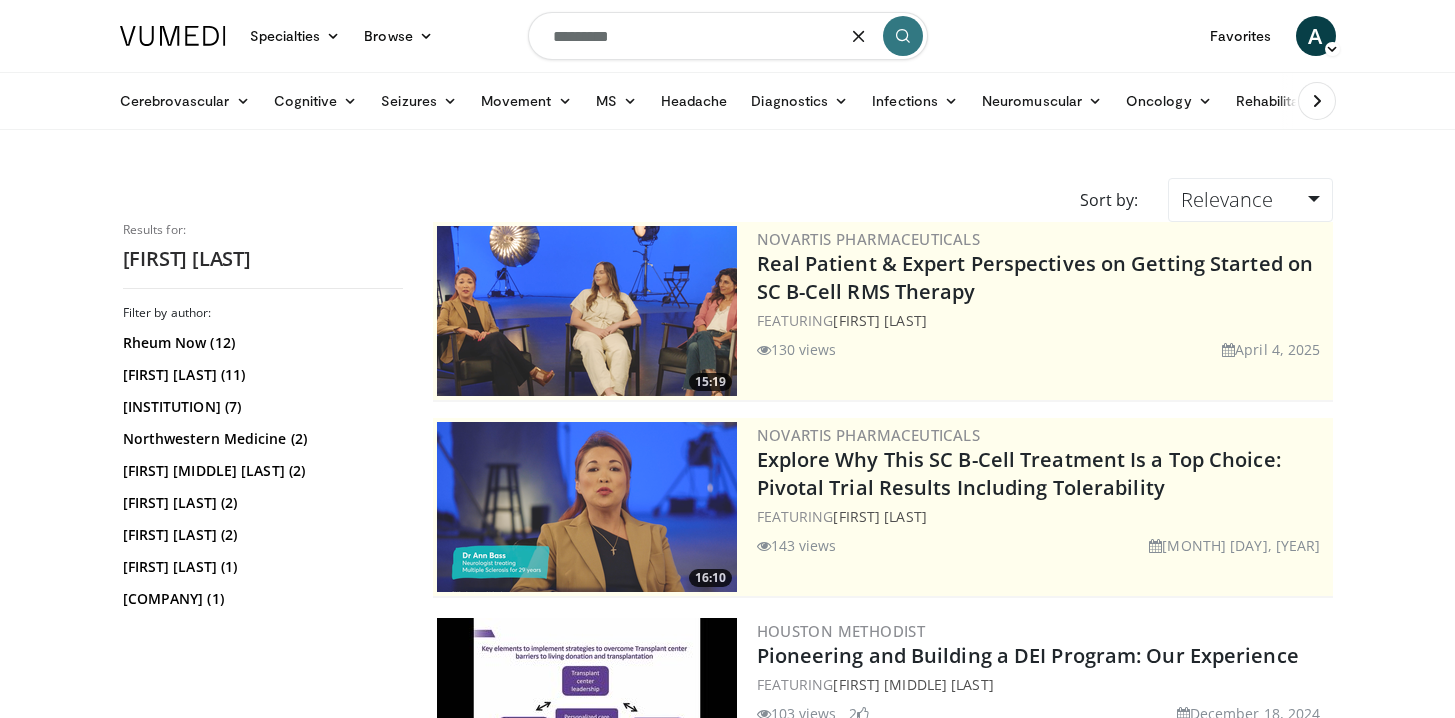 click on "*********" at bounding box center (728, 36) 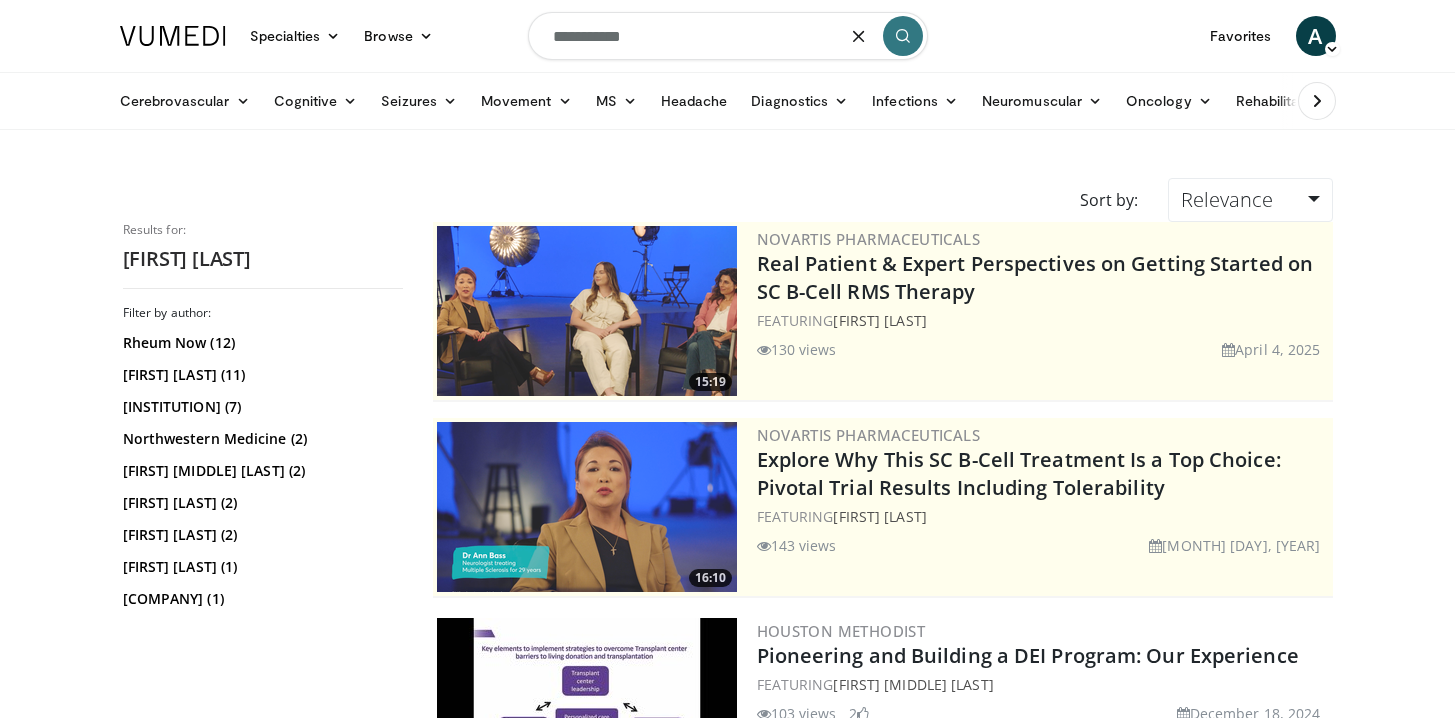 type on "**********" 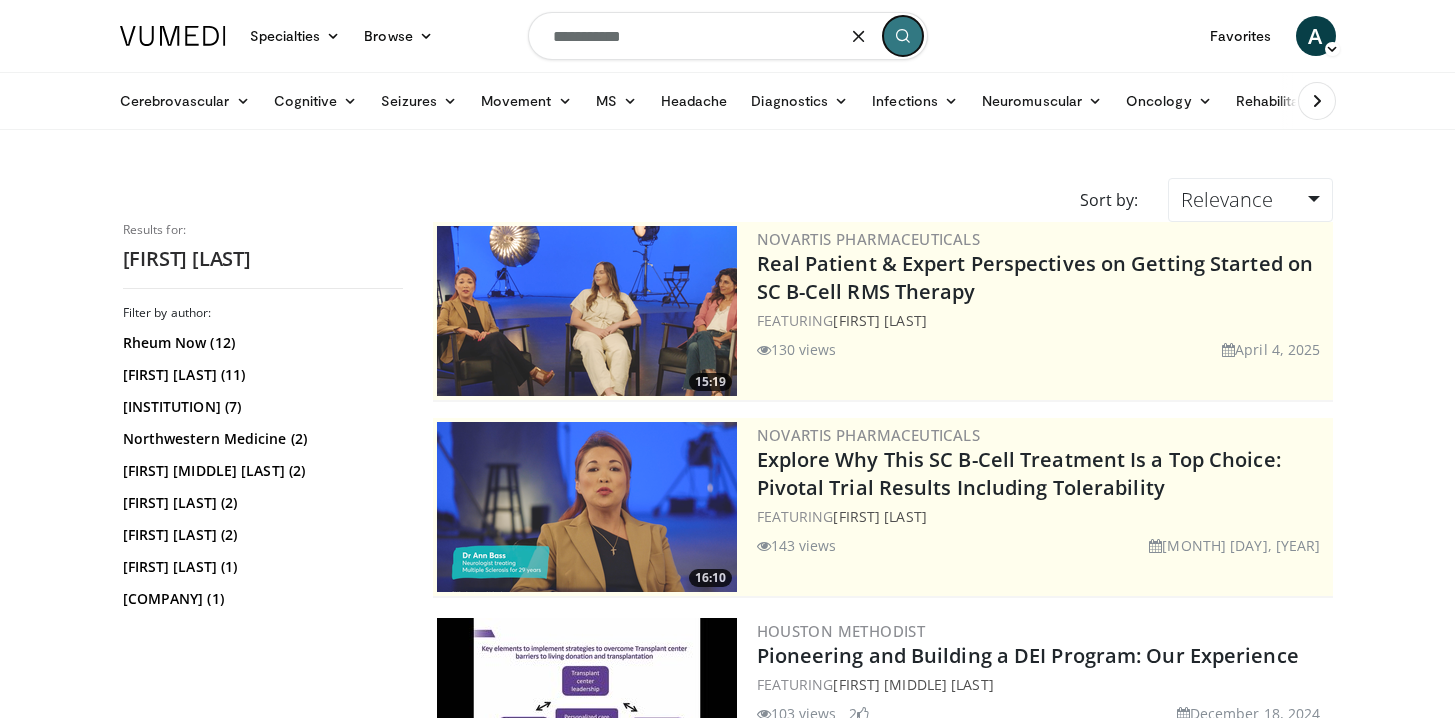 click at bounding box center (903, 36) 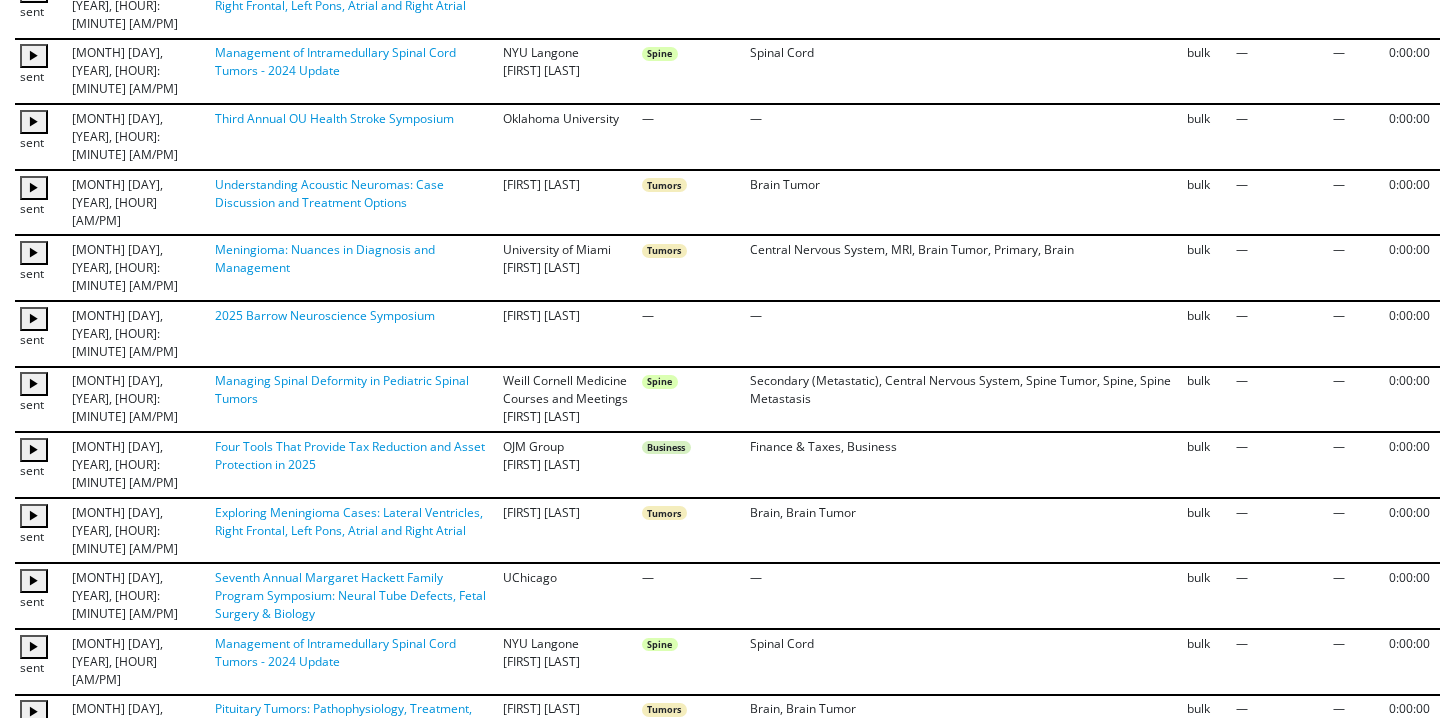 scroll, scrollTop: 1226, scrollLeft: 0, axis: vertical 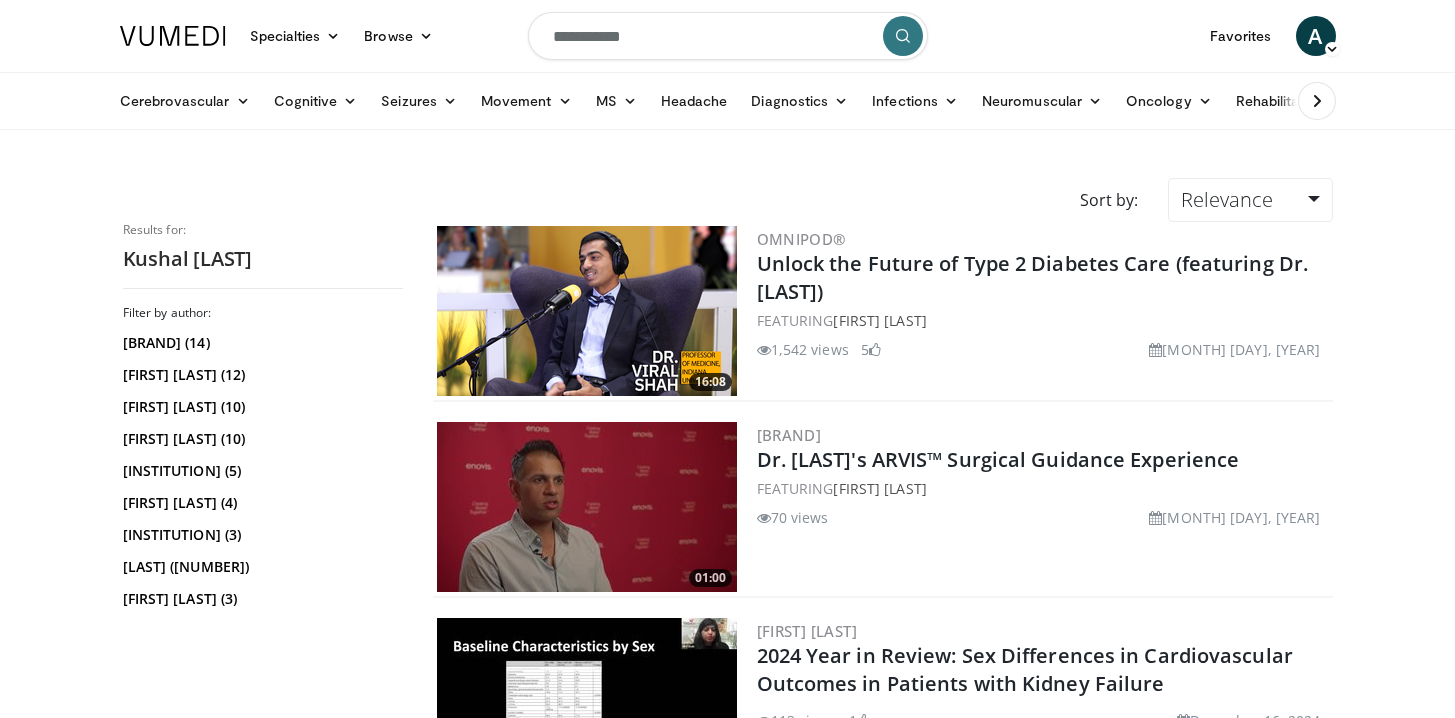 click on "**********" at bounding box center [728, 36] 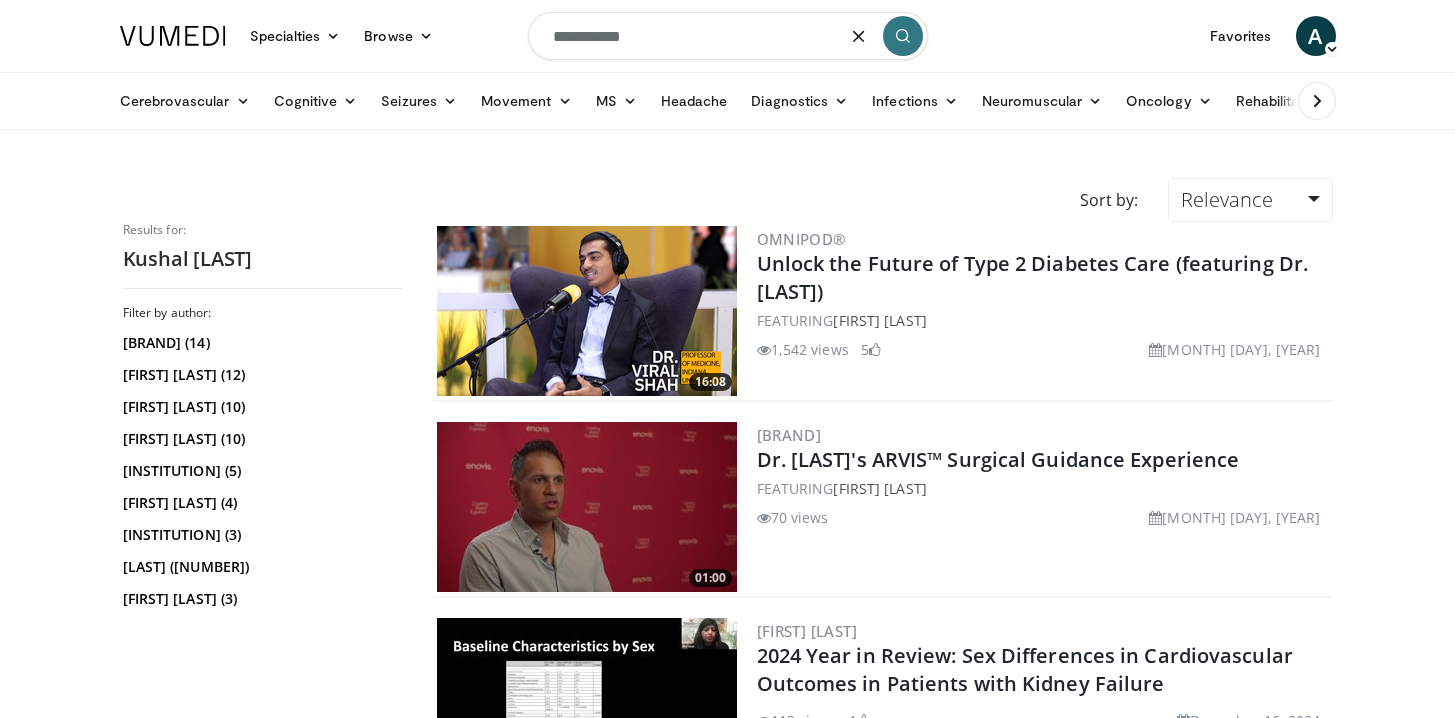click on "**********" at bounding box center (728, 36) 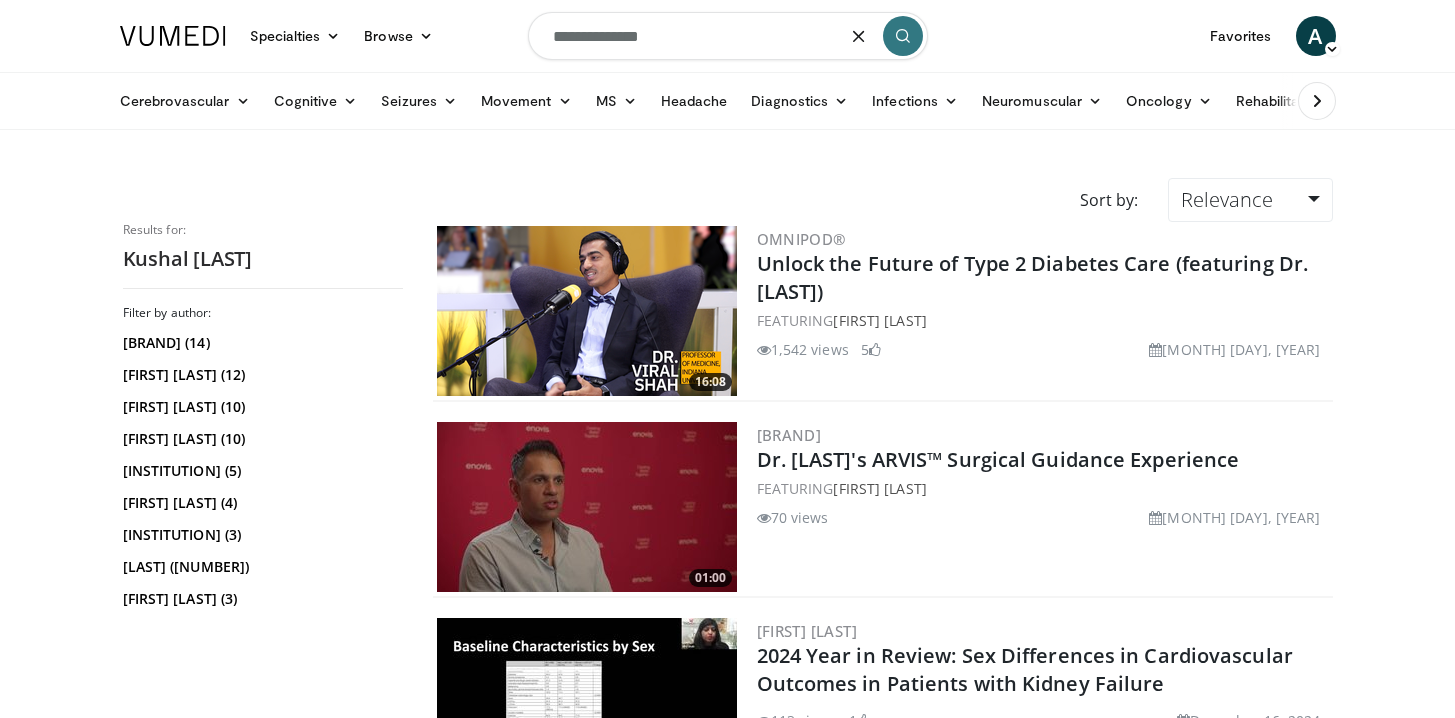 type on "**********" 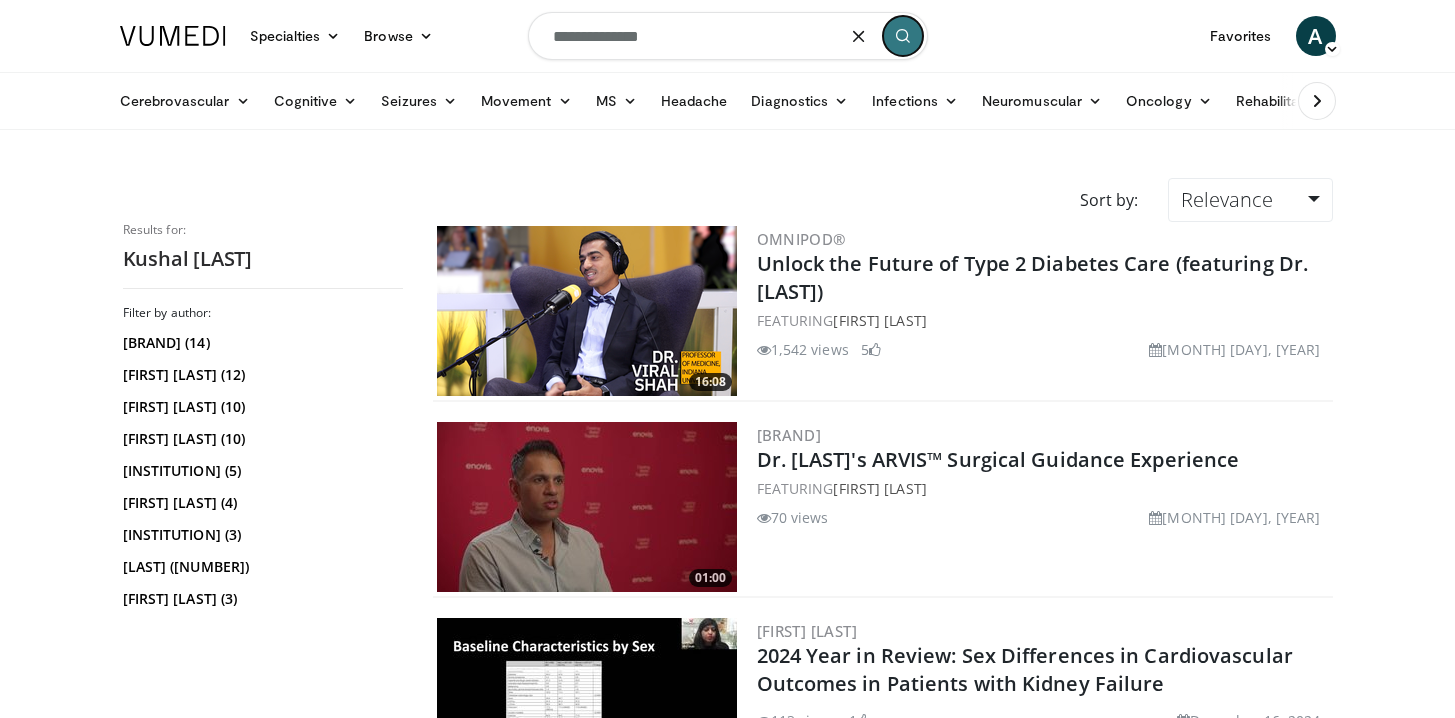 click at bounding box center (903, 36) 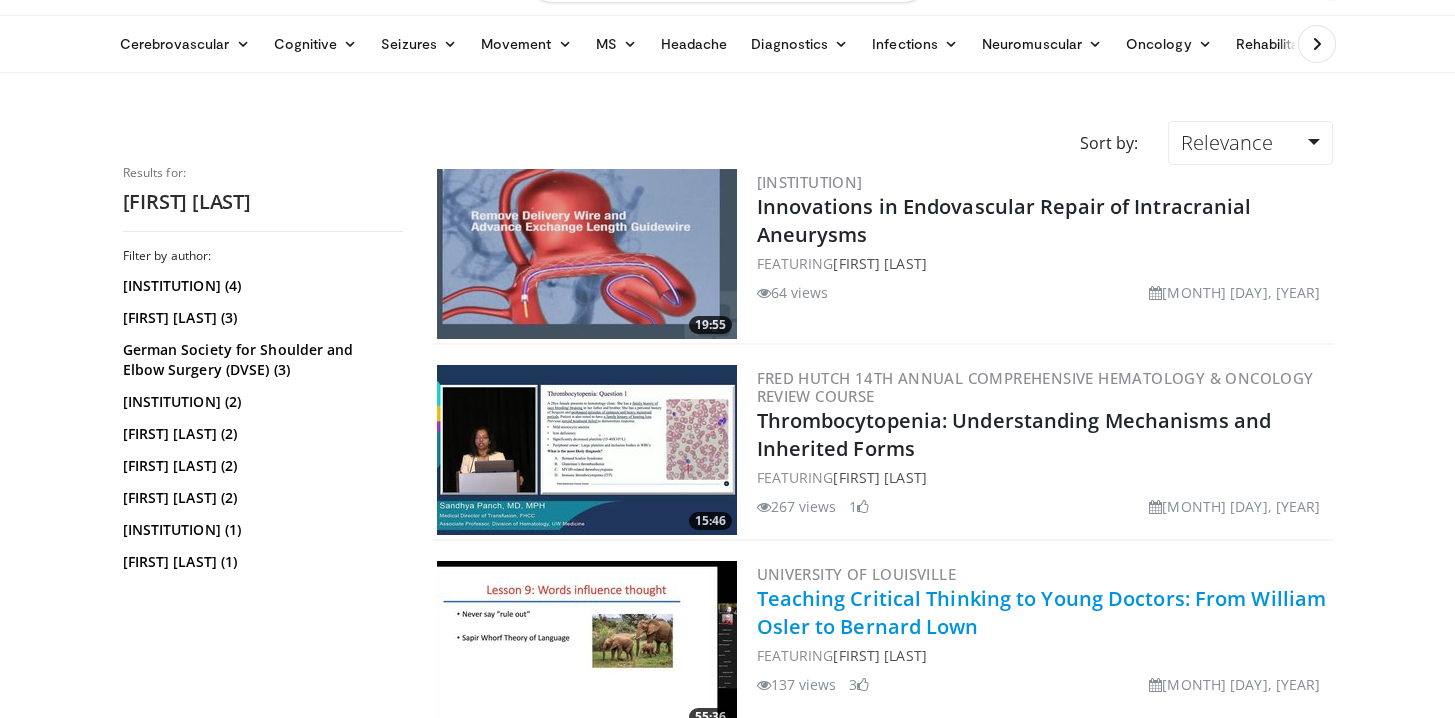 scroll, scrollTop: 0, scrollLeft: 0, axis: both 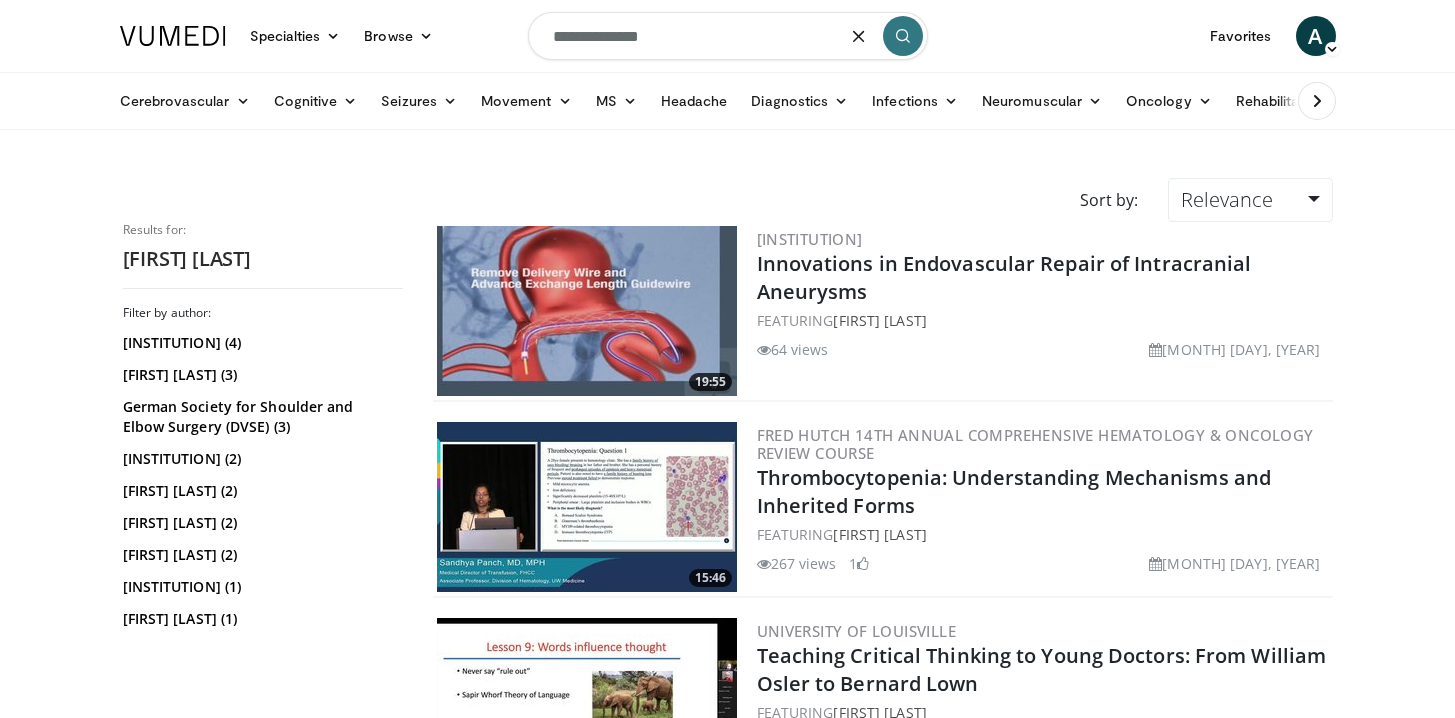click on "**********" at bounding box center [728, 36] 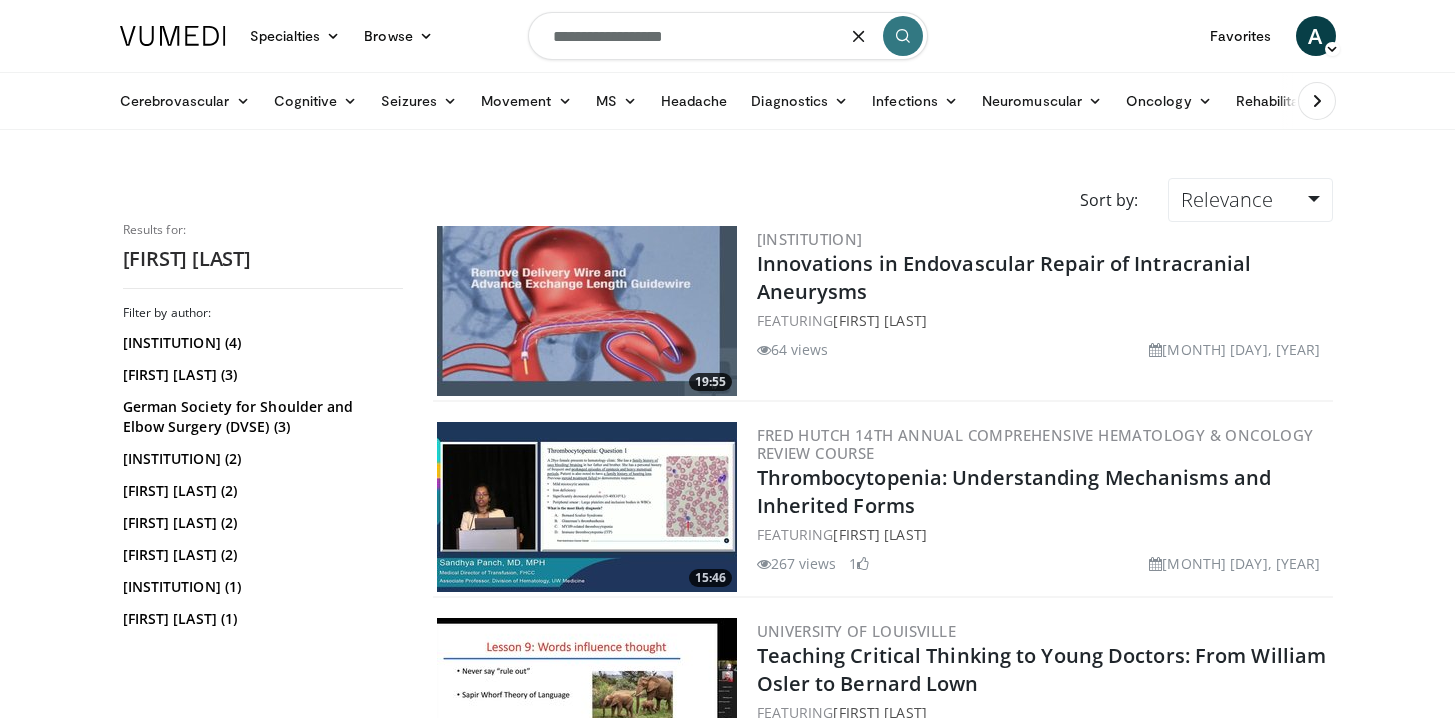 type on "**********" 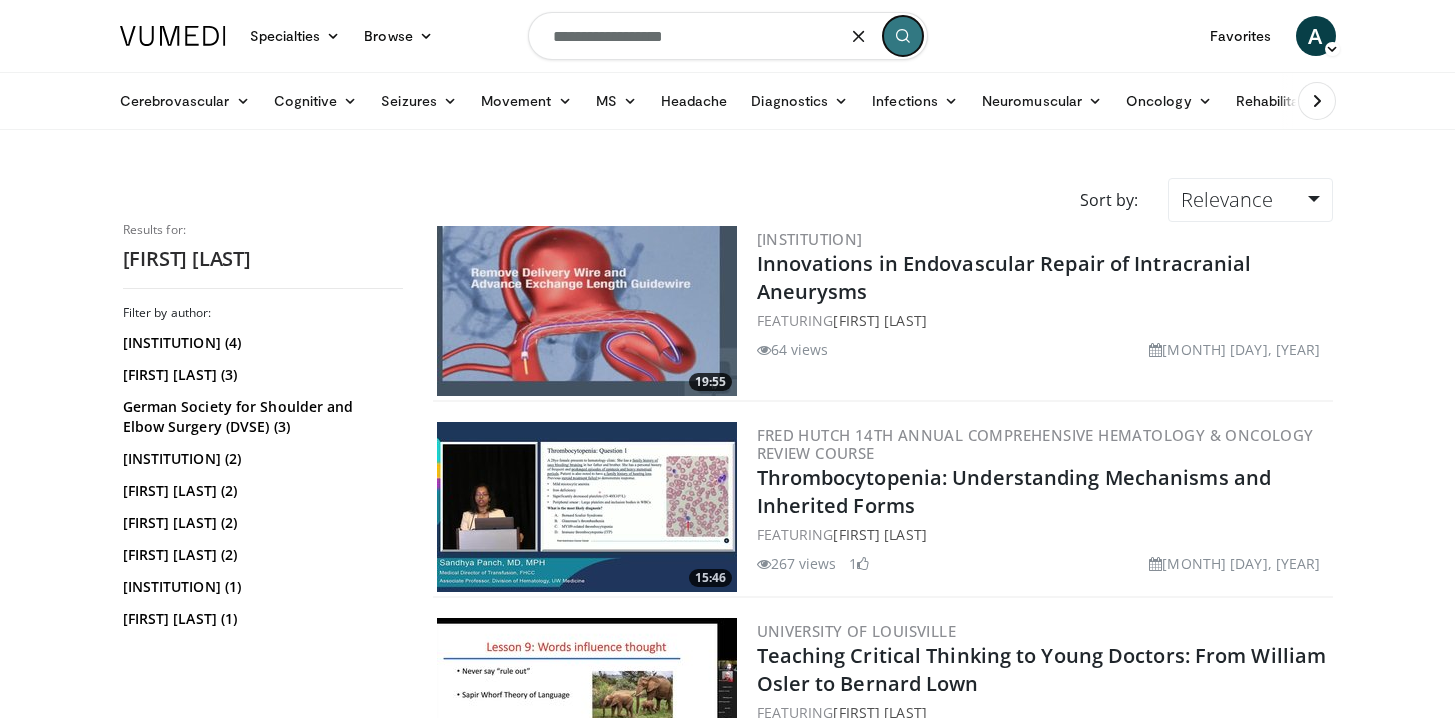 click at bounding box center (903, 36) 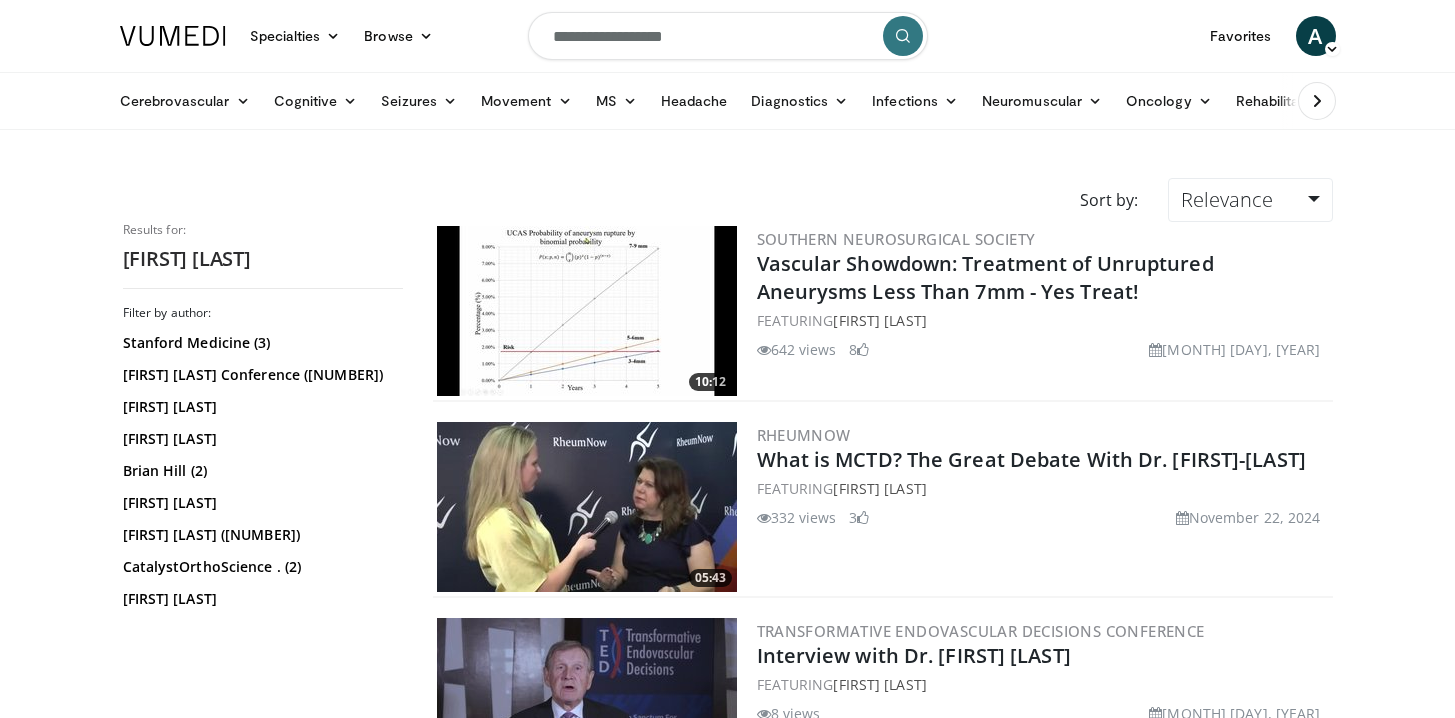 scroll, scrollTop: 0, scrollLeft: 0, axis: both 